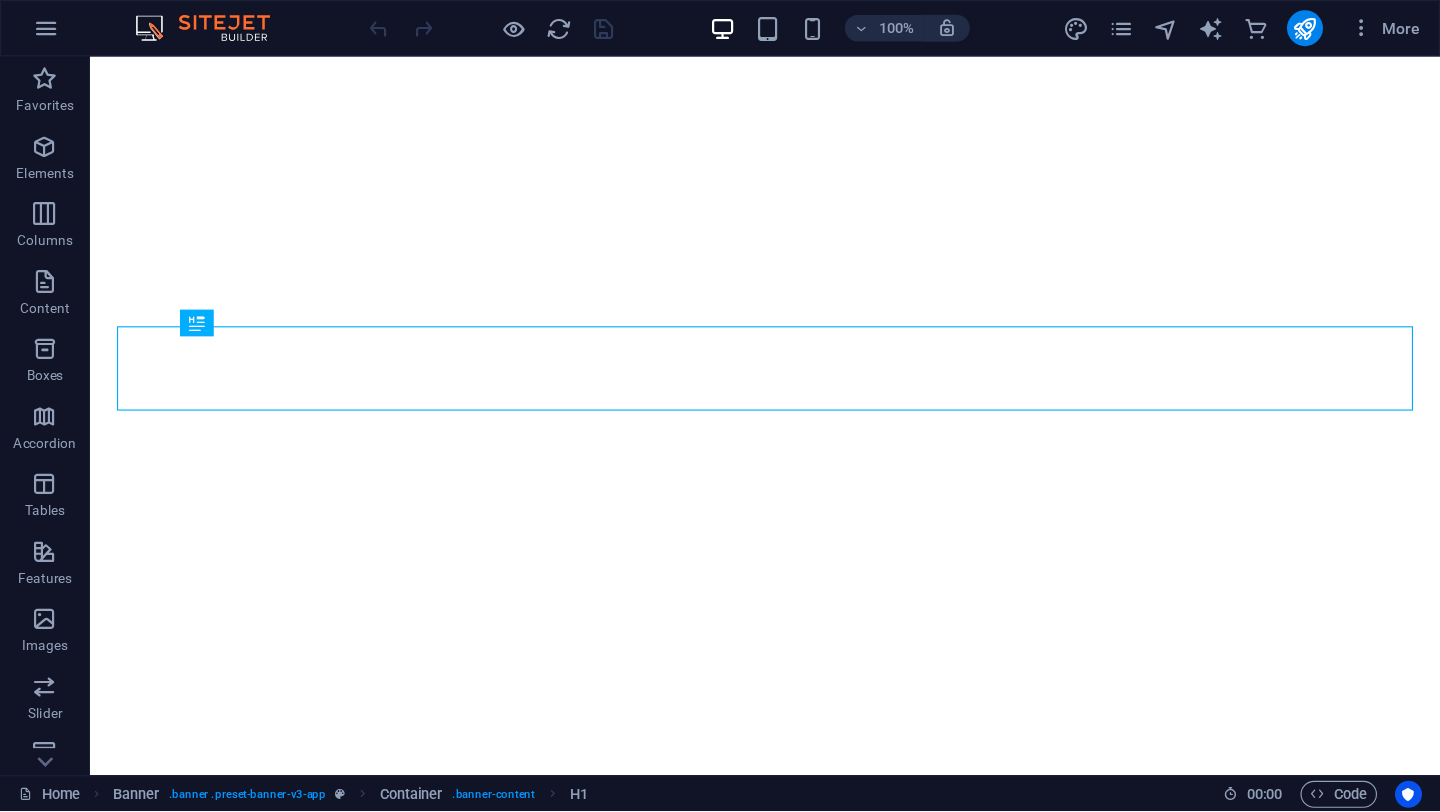 scroll, scrollTop: 0, scrollLeft: 0, axis: both 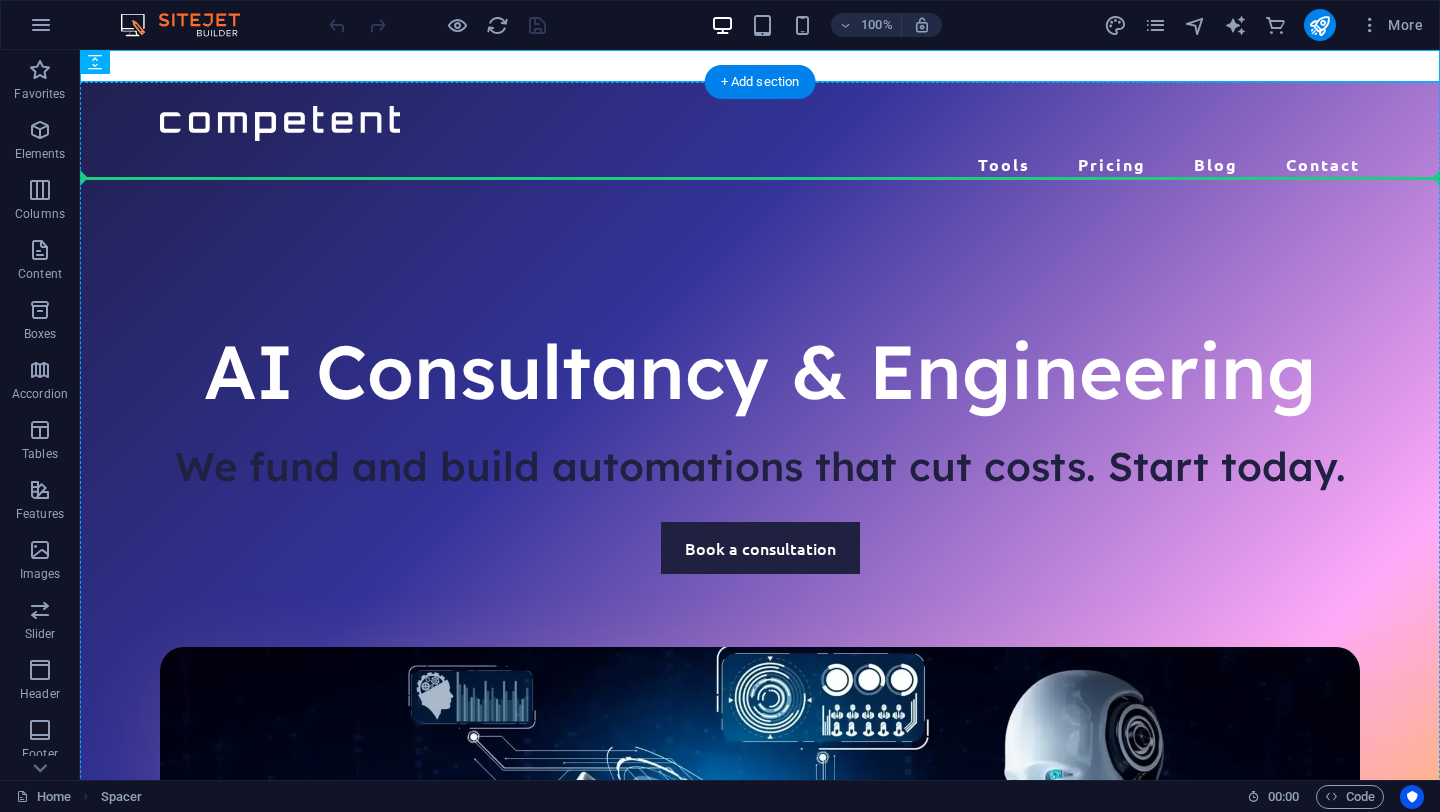 drag, startPoint x: 193, startPoint y: 109, endPoint x: 136, endPoint y: 255, distance: 156.73225 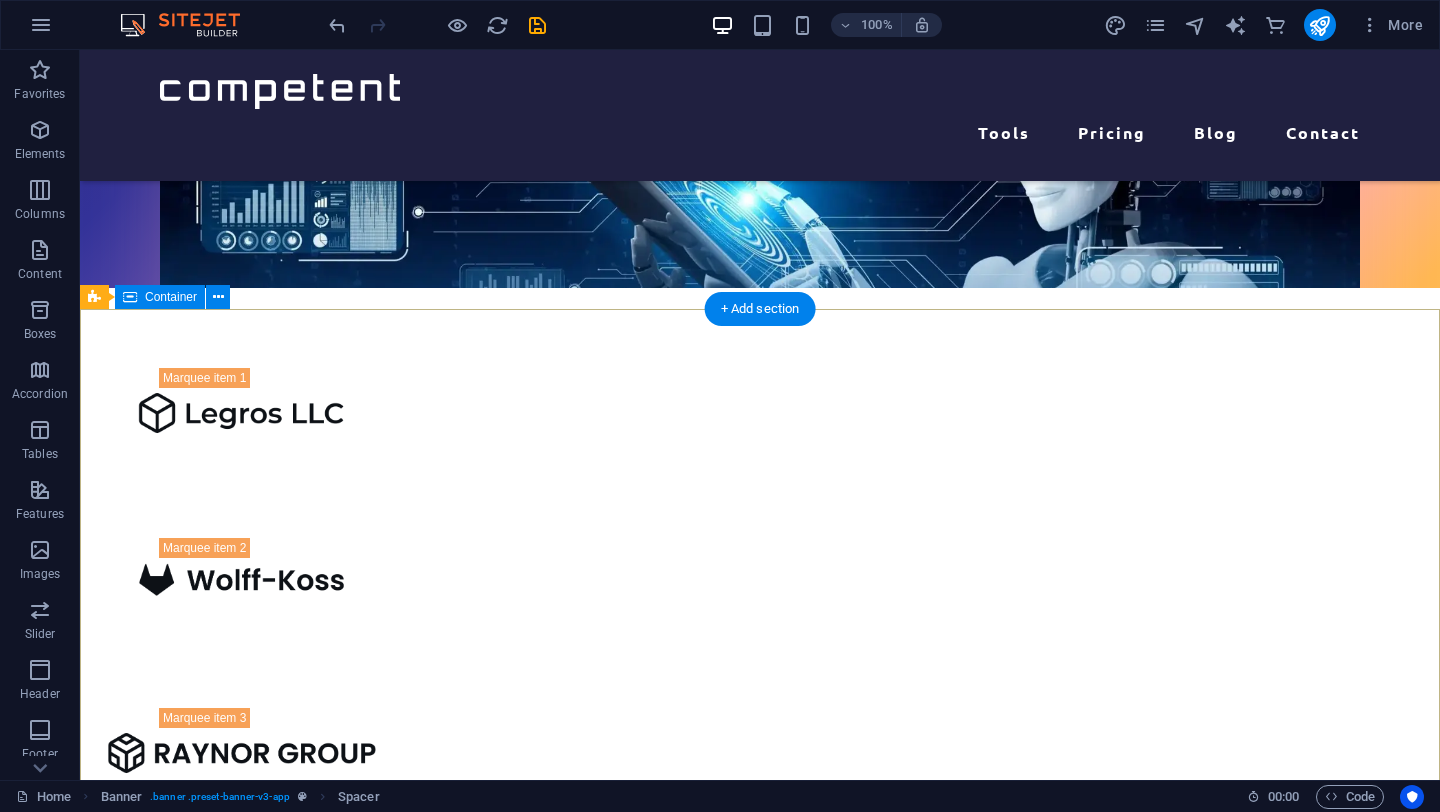 scroll, scrollTop: 0, scrollLeft: 0, axis: both 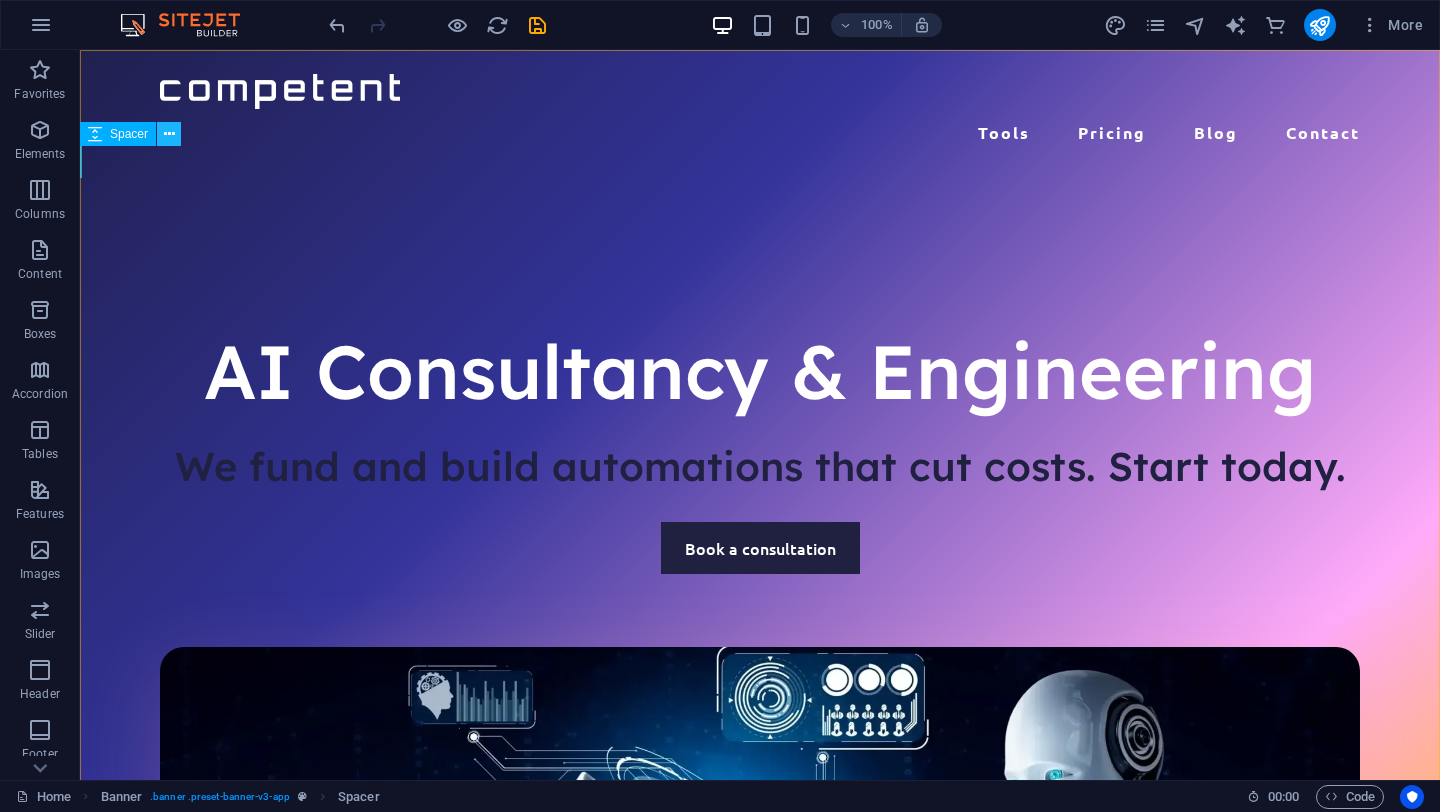 click at bounding box center [169, 134] 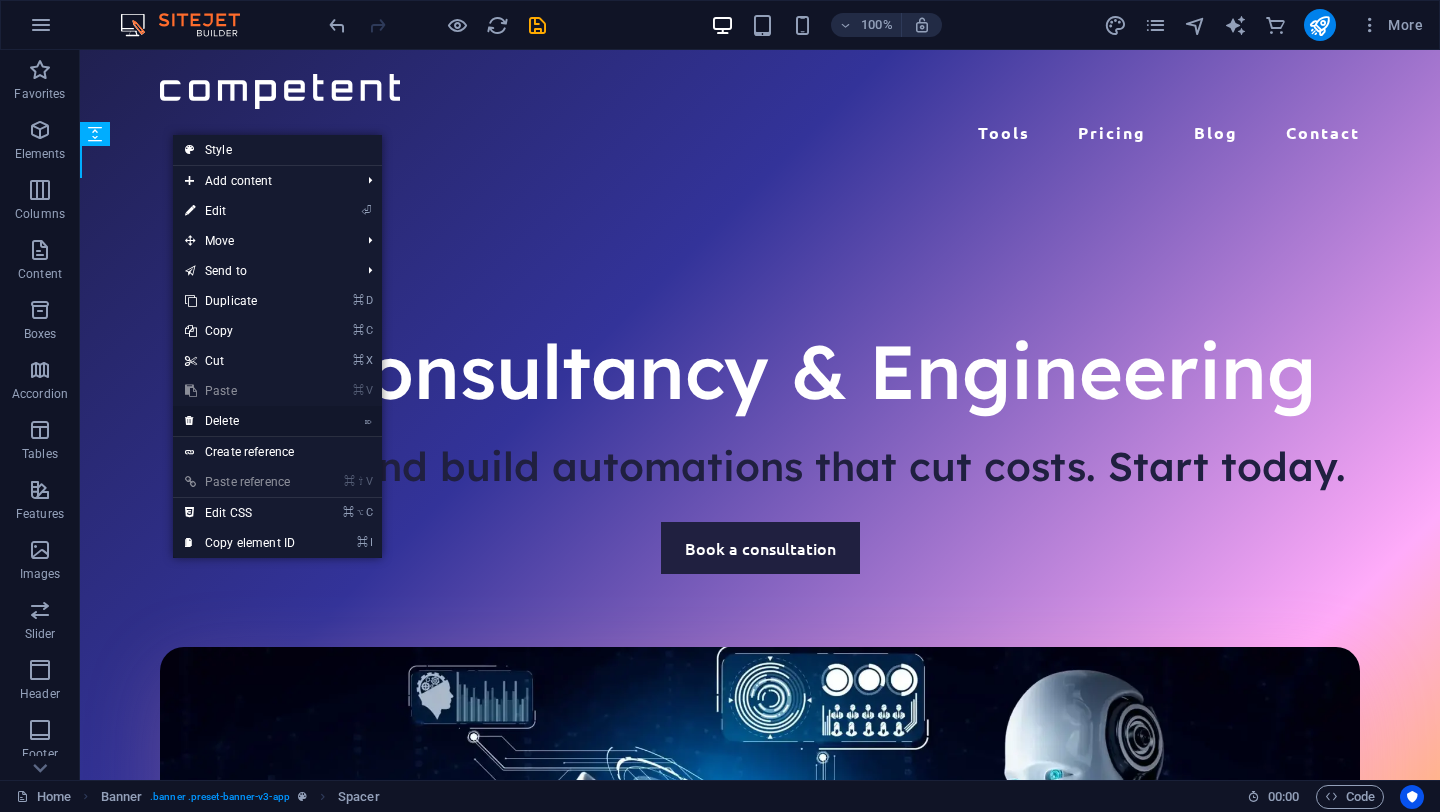 click on "⌦  Delete" at bounding box center [240, 421] 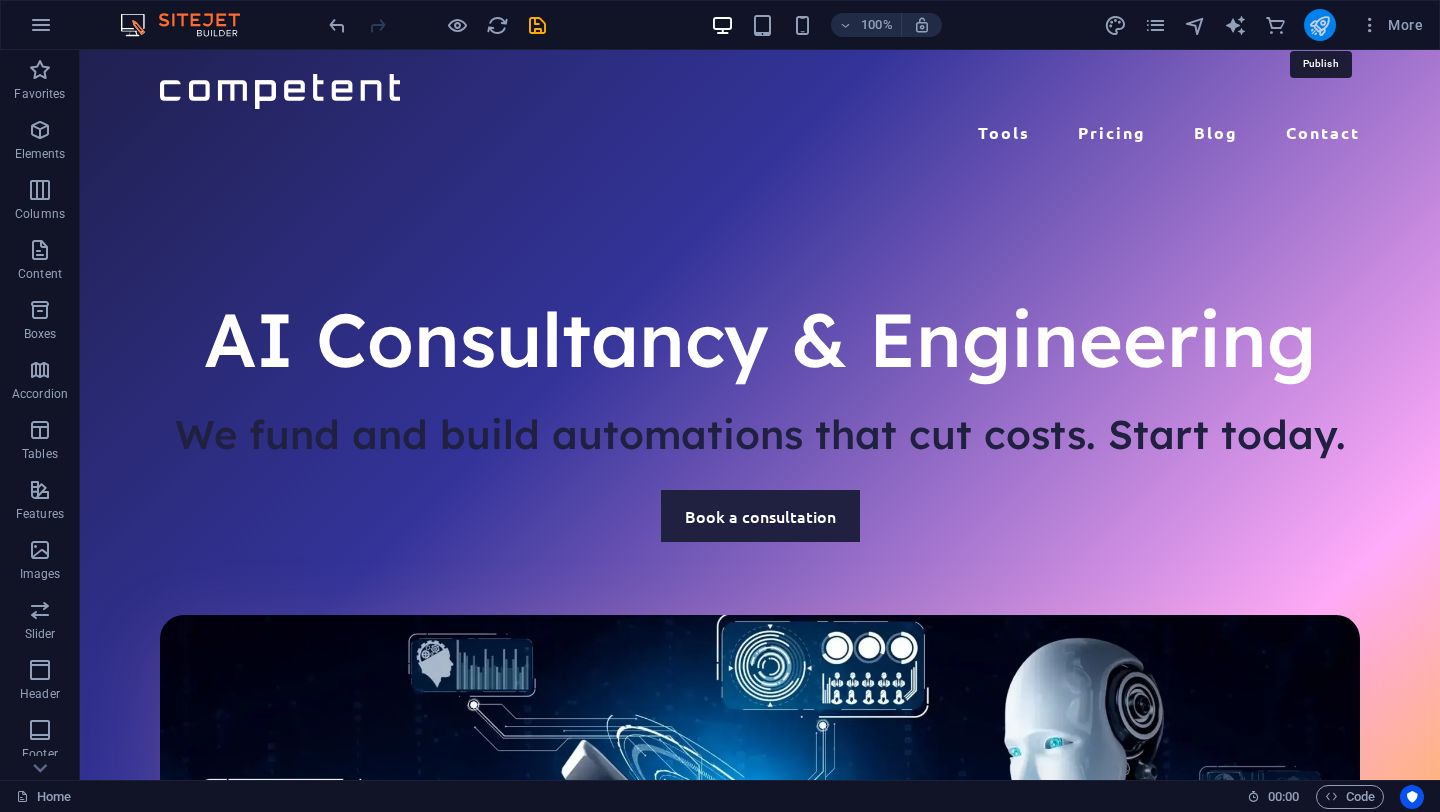 click at bounding box center [1319, 25] 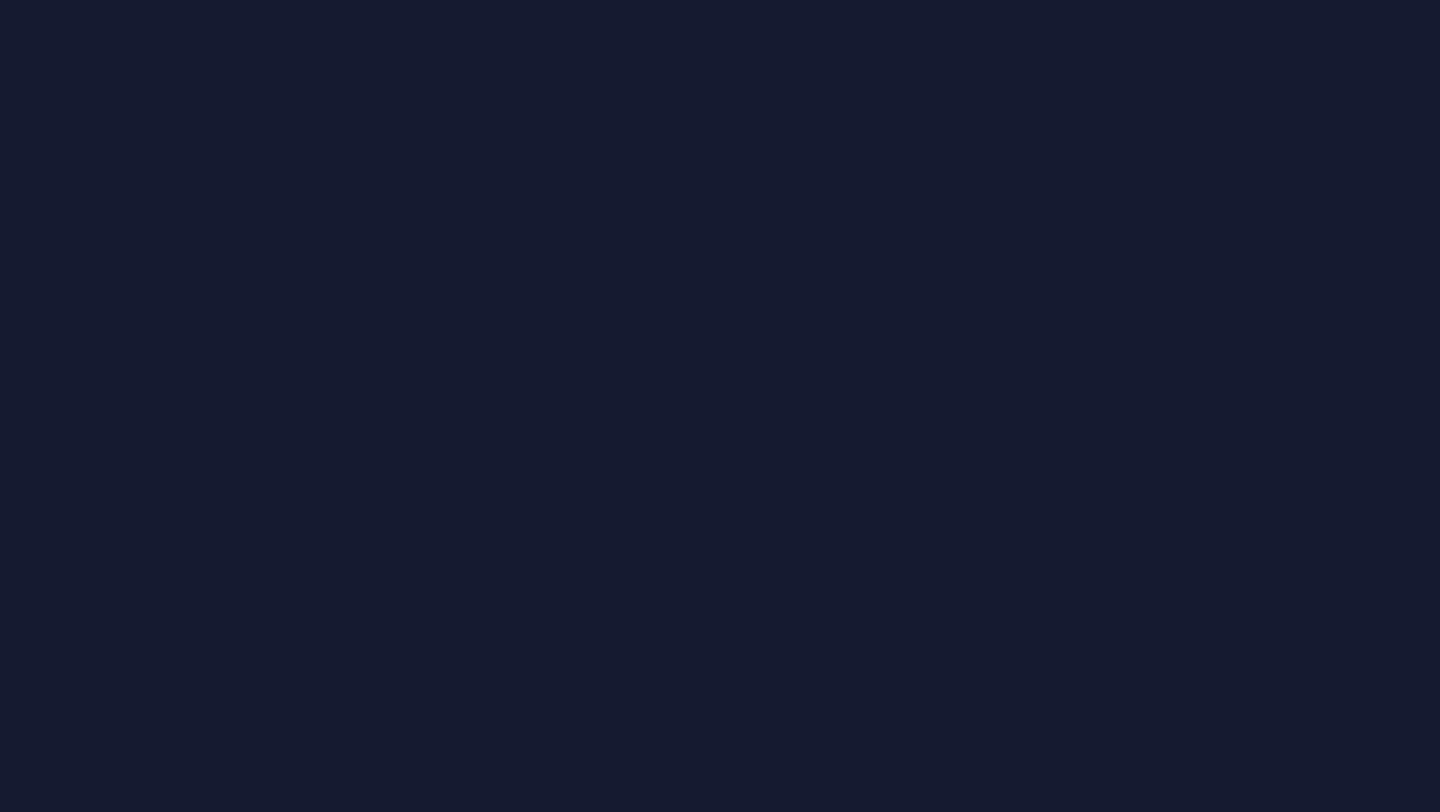 scroll, scrollTop: 0, scrollLeft: 0, axis: both 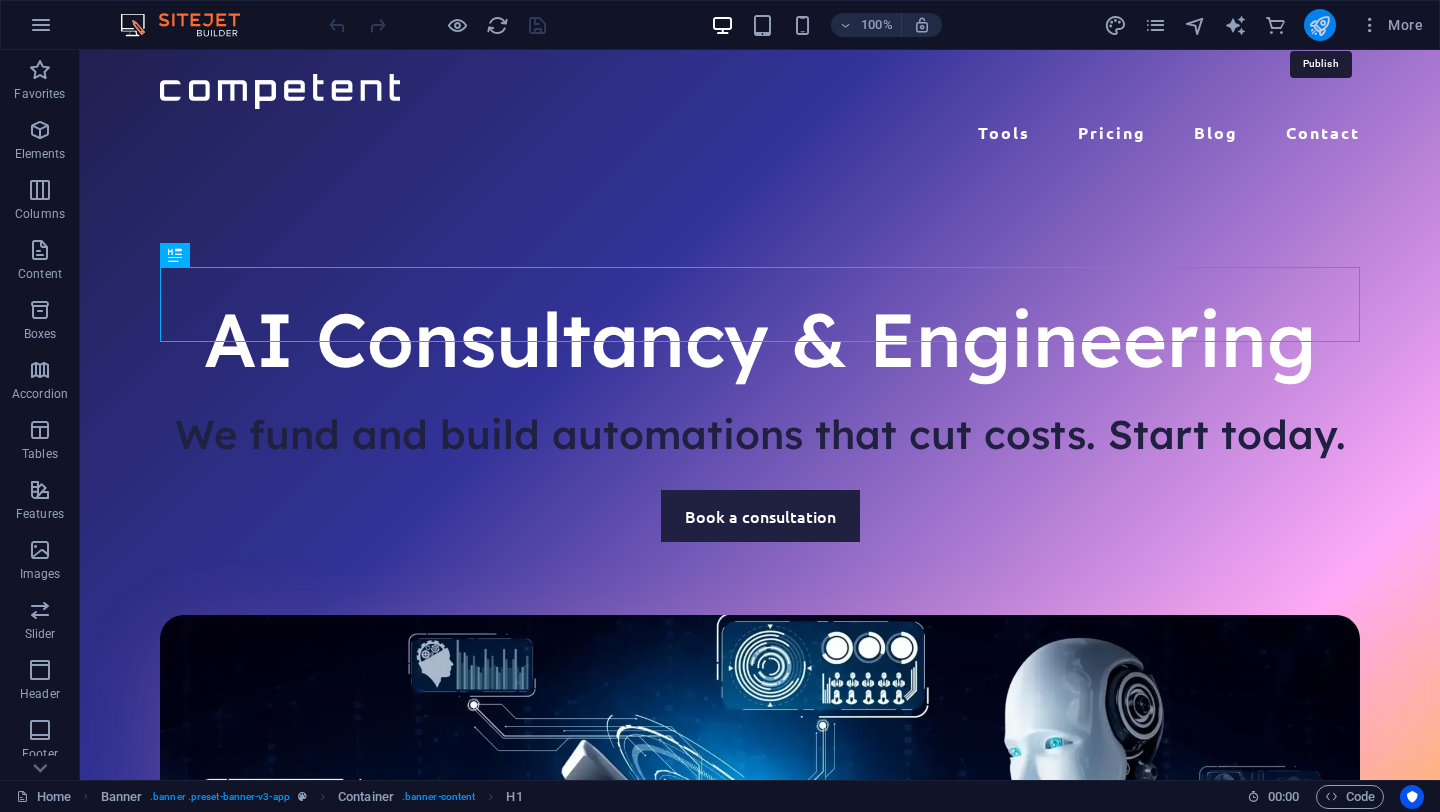 click at bounding box center [1319, 25] 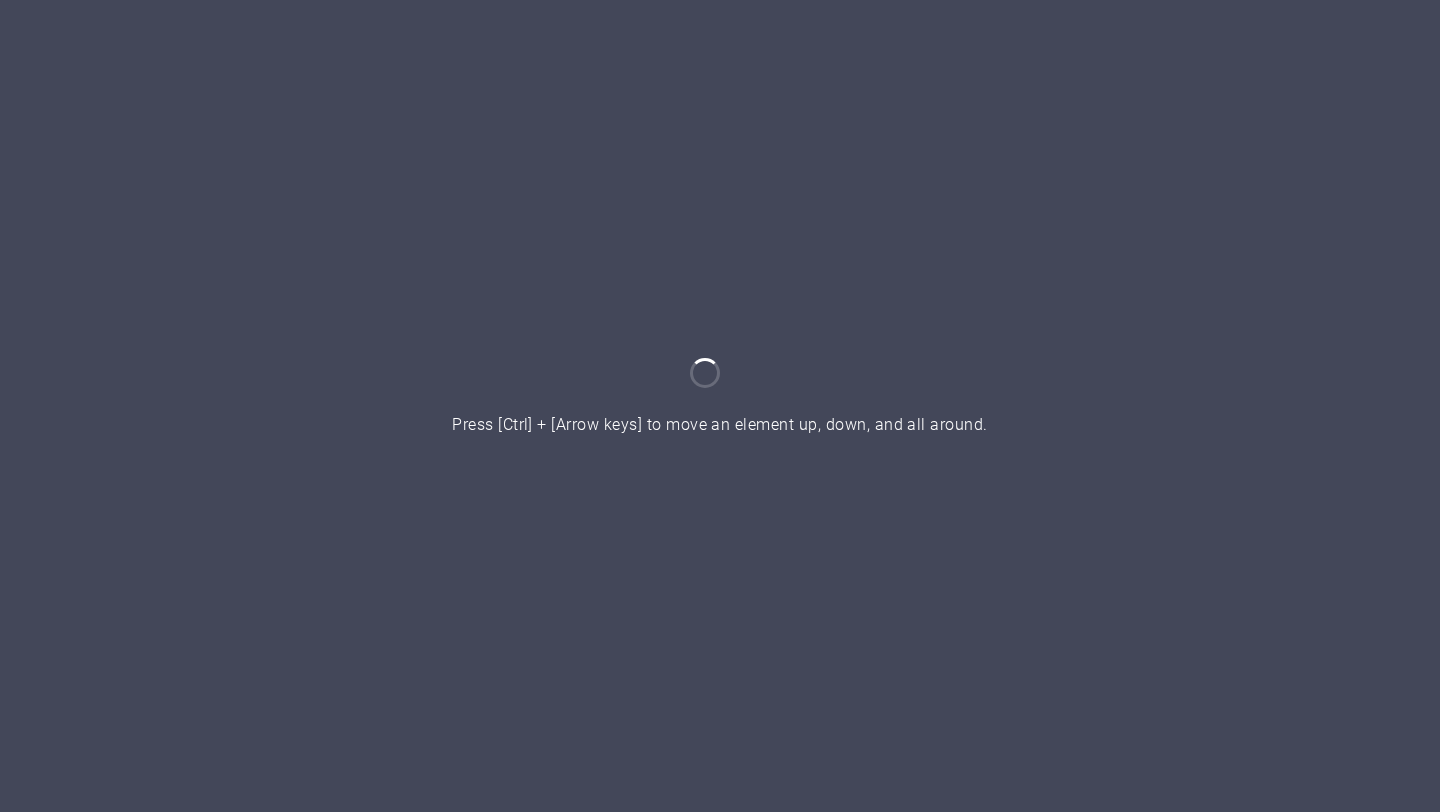 scroll, scrollTop: 0, scrollLeft: 0, axis: both 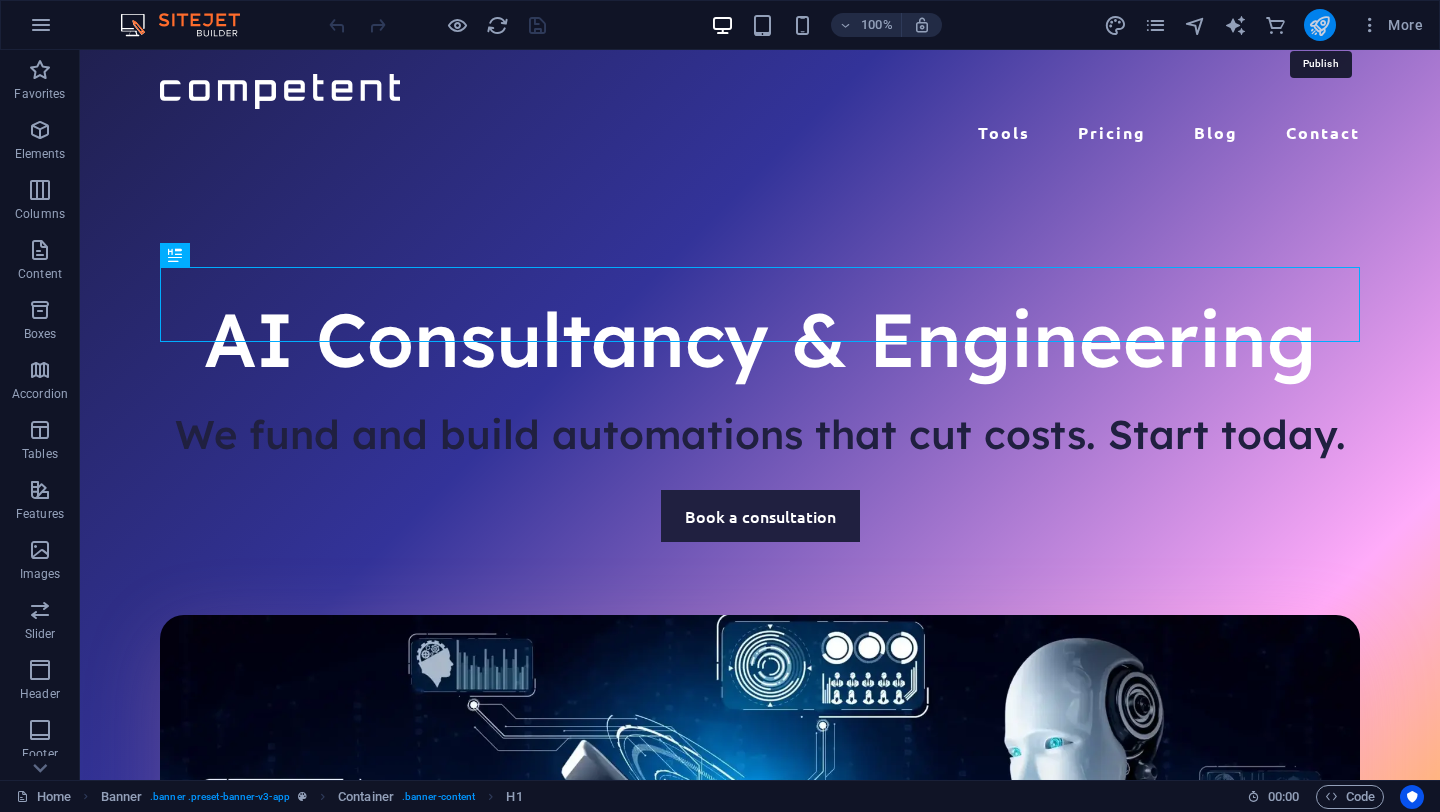 click at bounding box center [1319, 25] 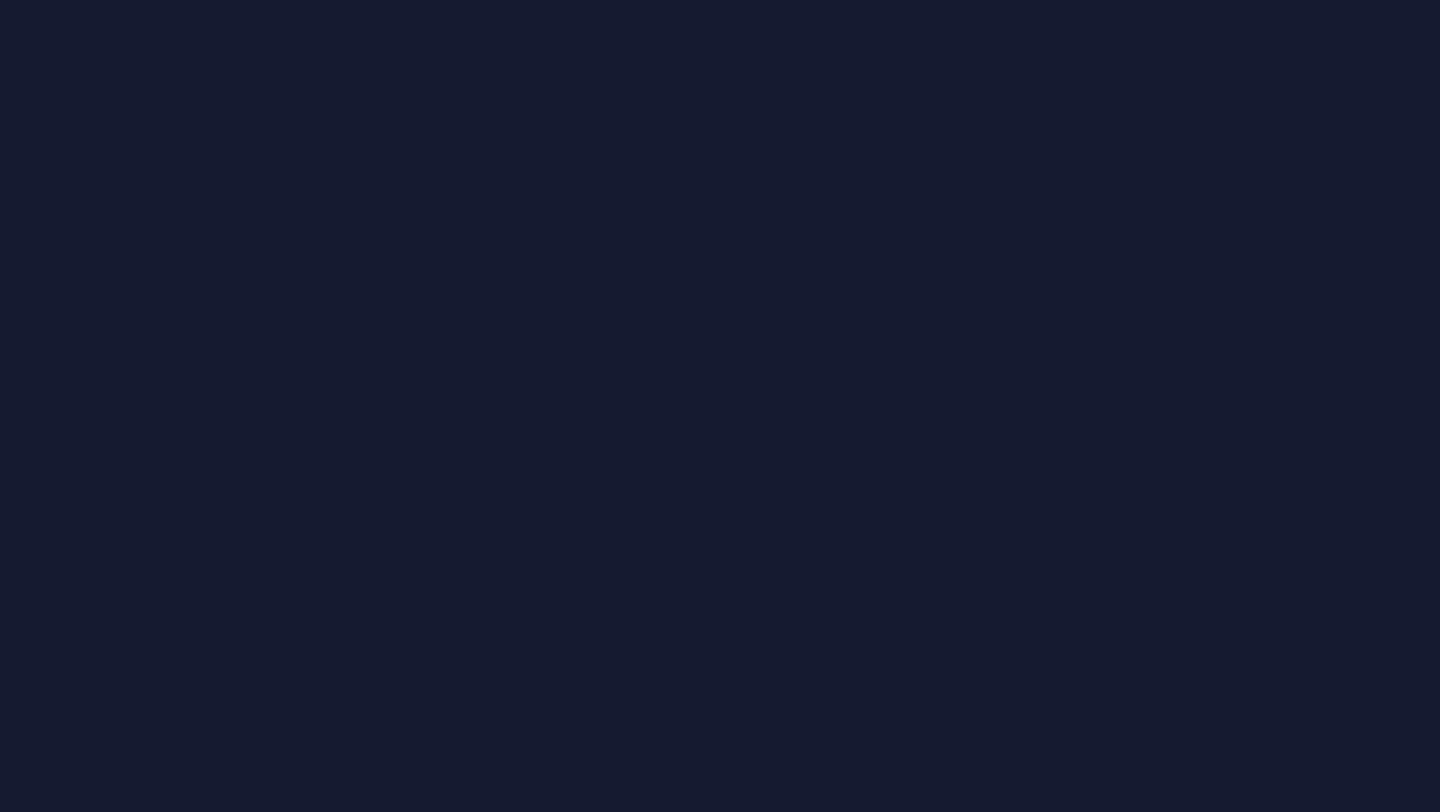 scroll, scrollTop: 0, scrollLeft: 0, axis: both 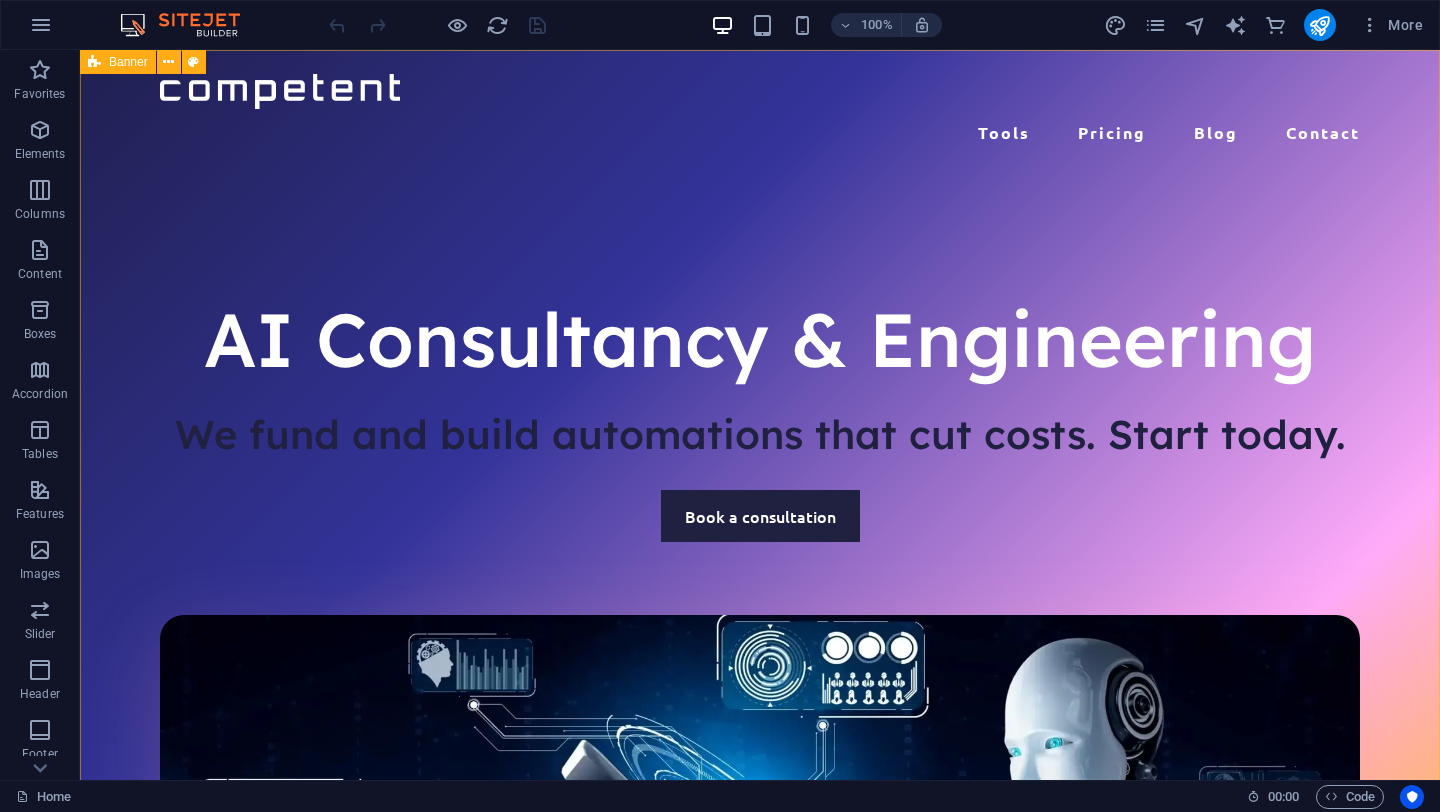 click at bounding box center (94, 62) 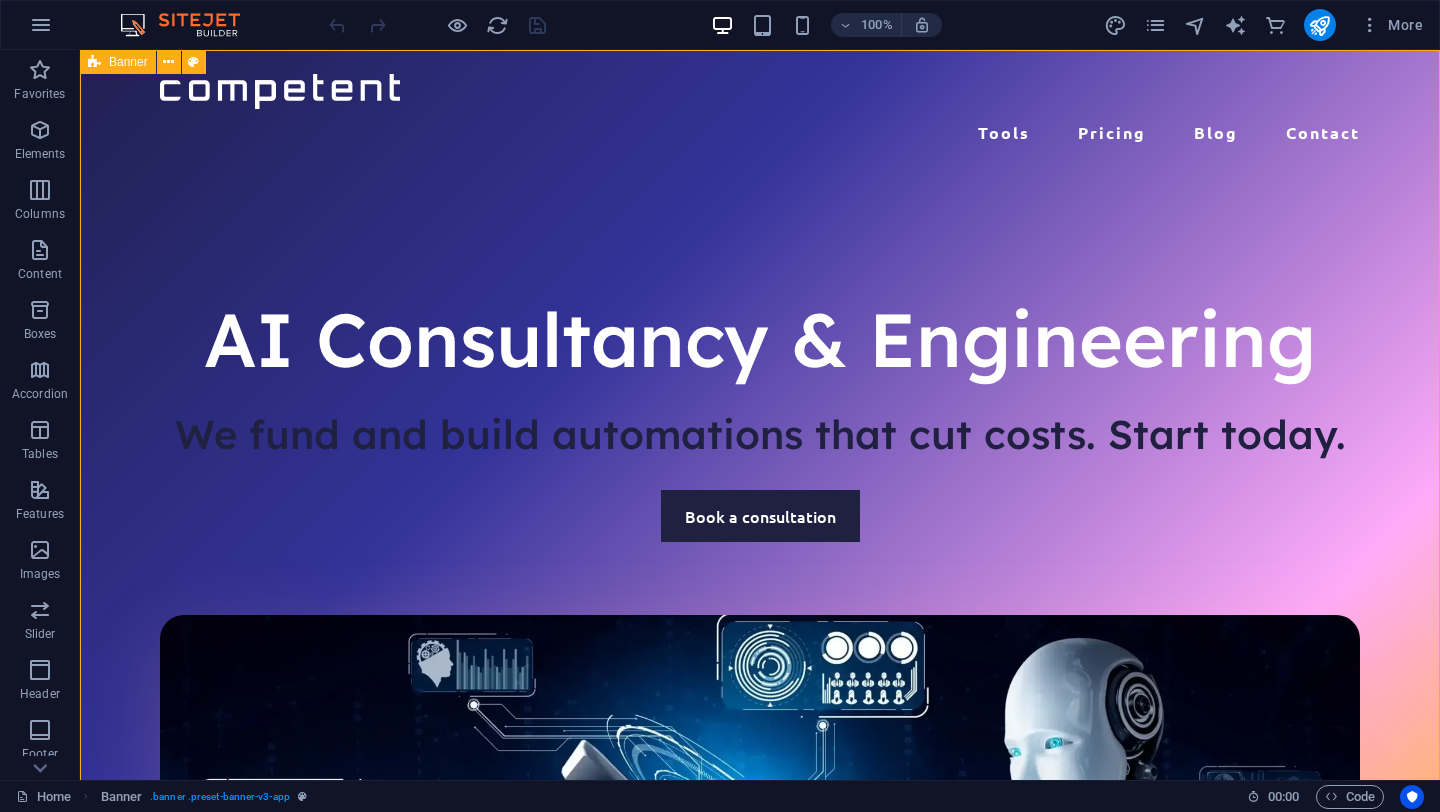 click on "Banner" at bounding box center [118, 62] 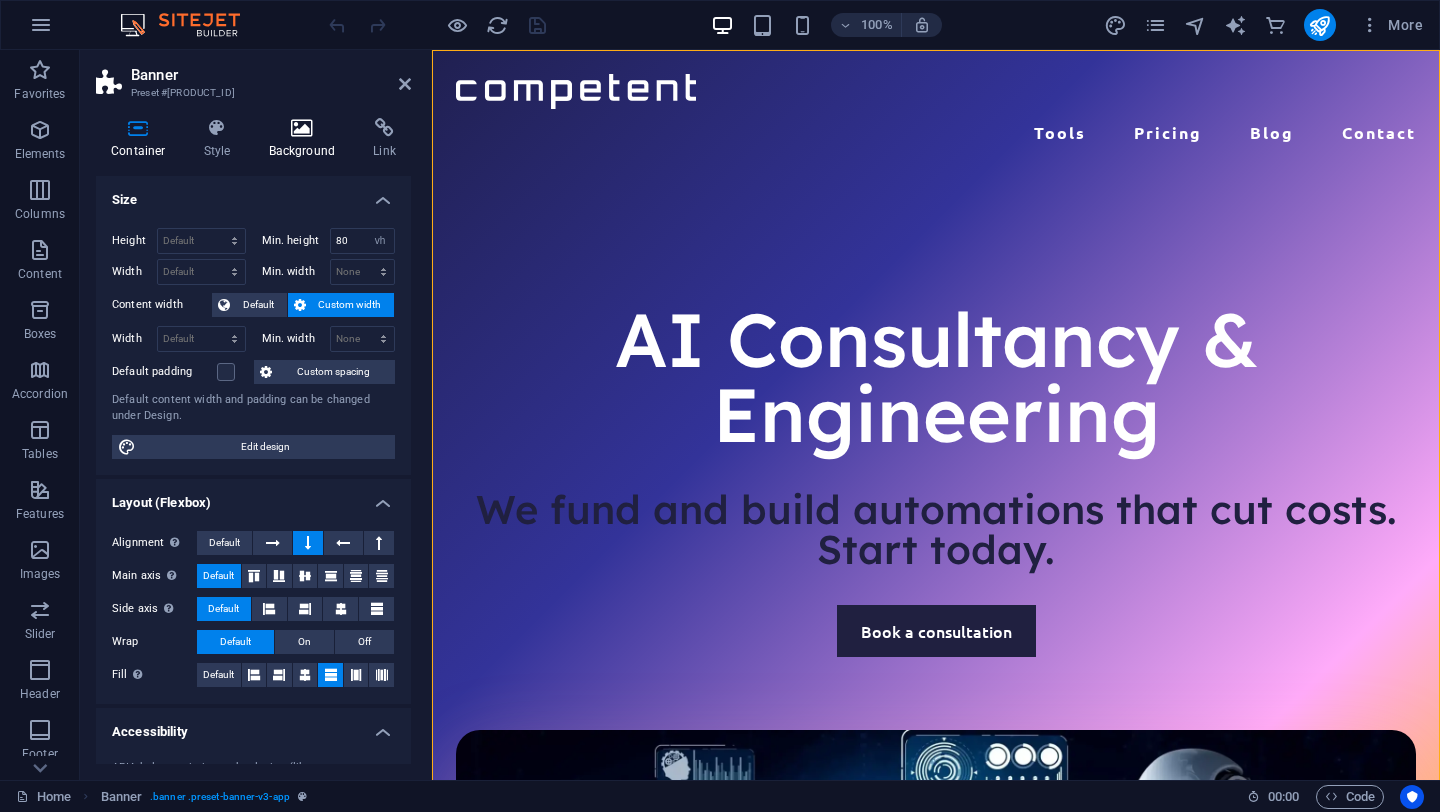 click at bounding box center (302, 128) 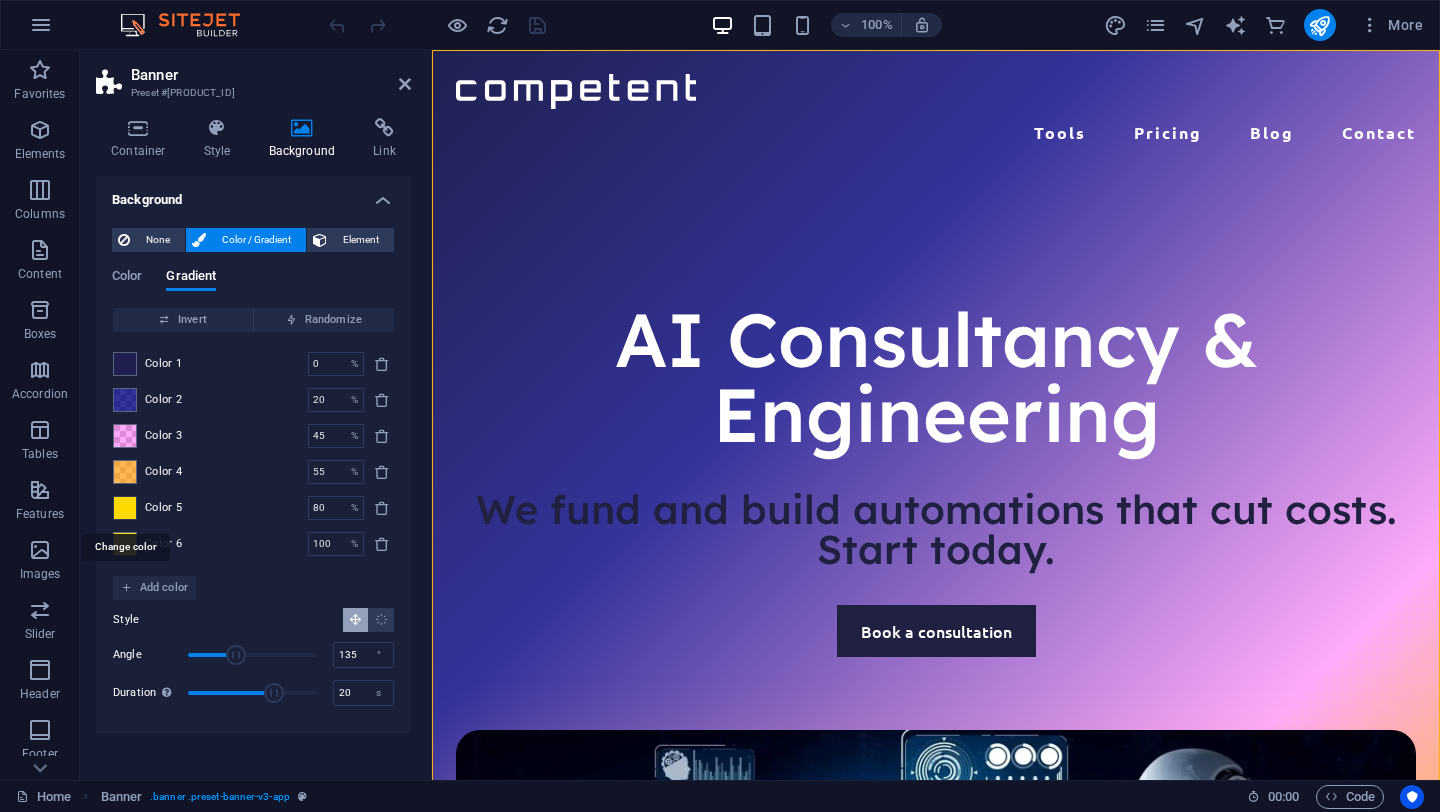 click at bounding box center (125, 508) 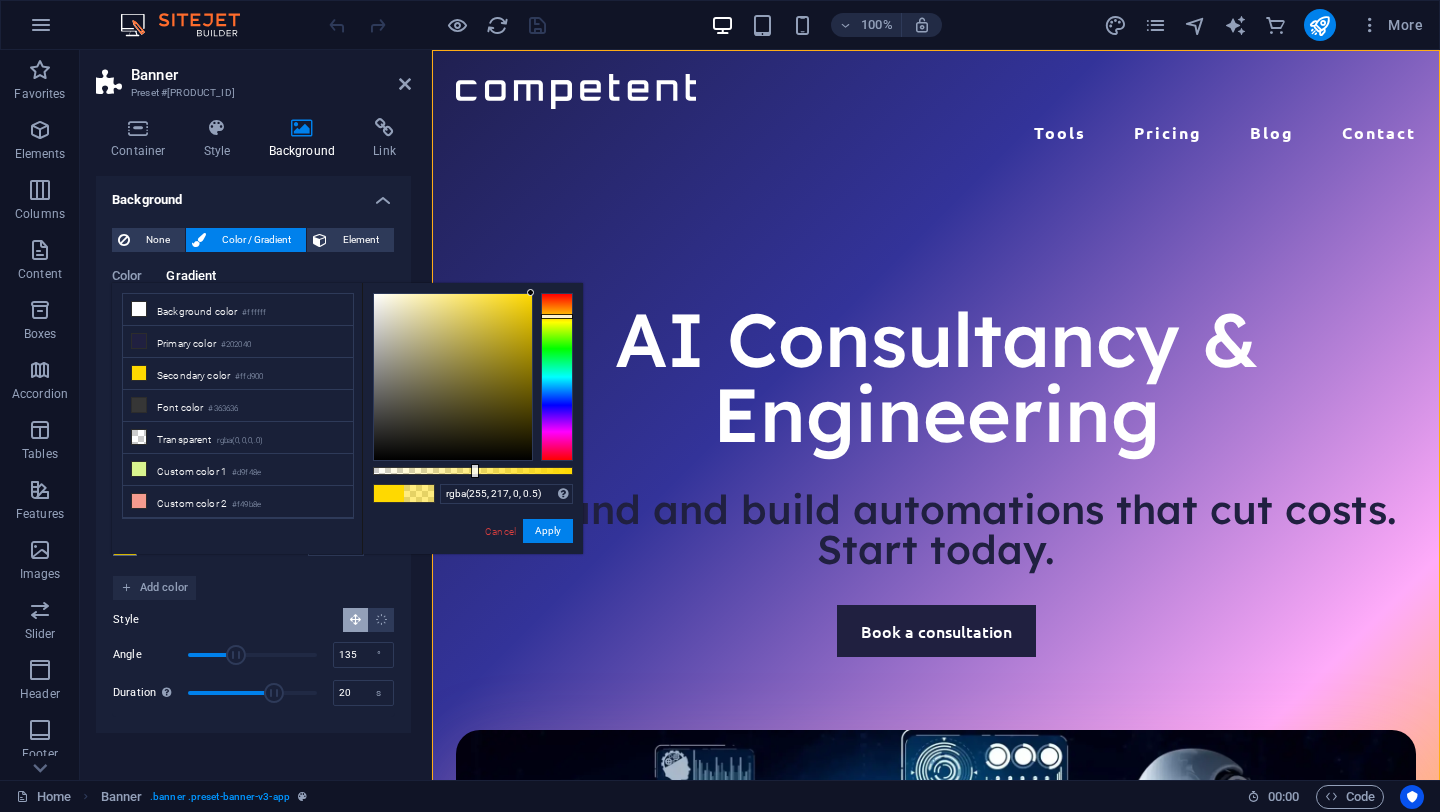 drag, startPoint x: 572, startPoint y: 470, endPoint x: 473, endPoint y: 469, distance: 99.00505 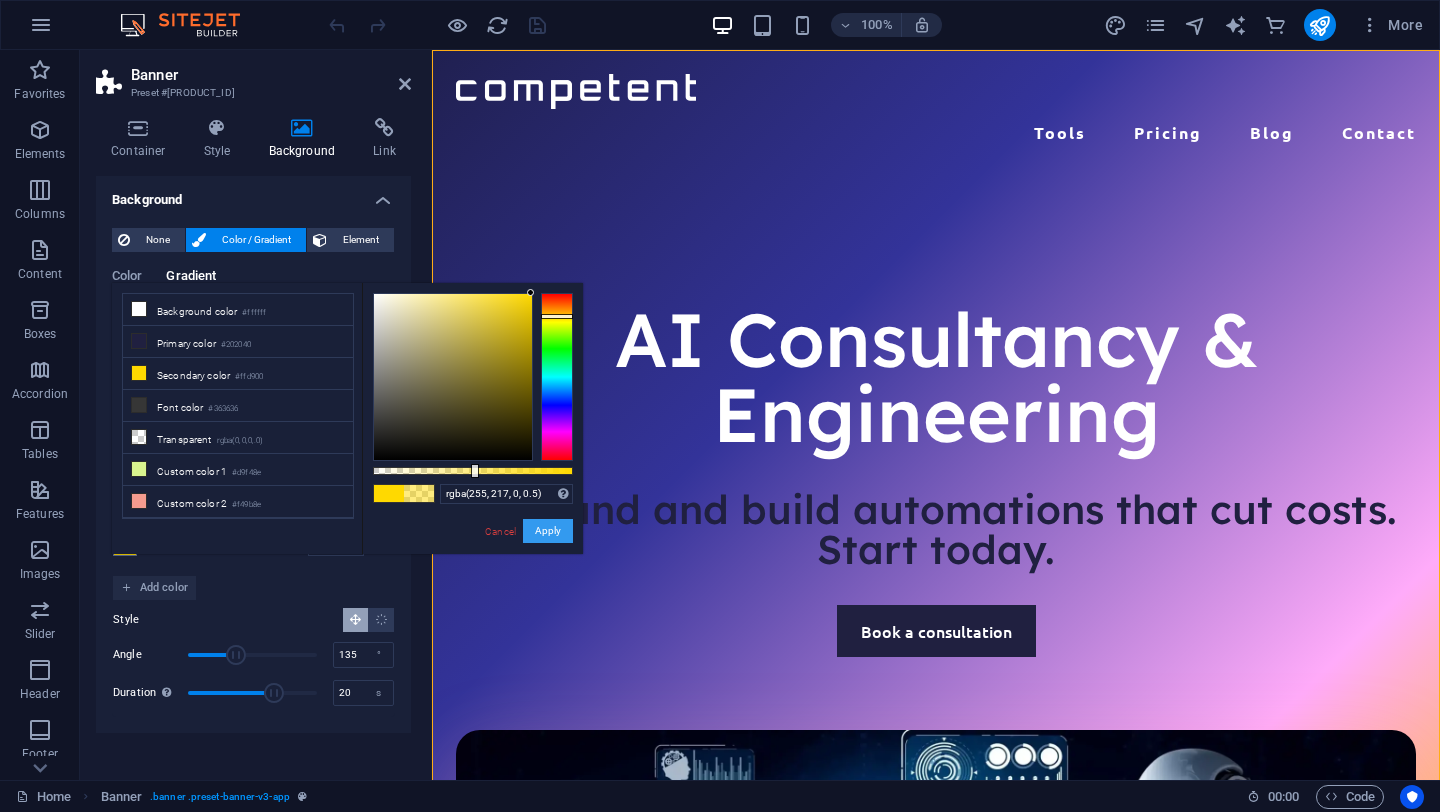 click on "Apply" at bounding box center (548, 531) 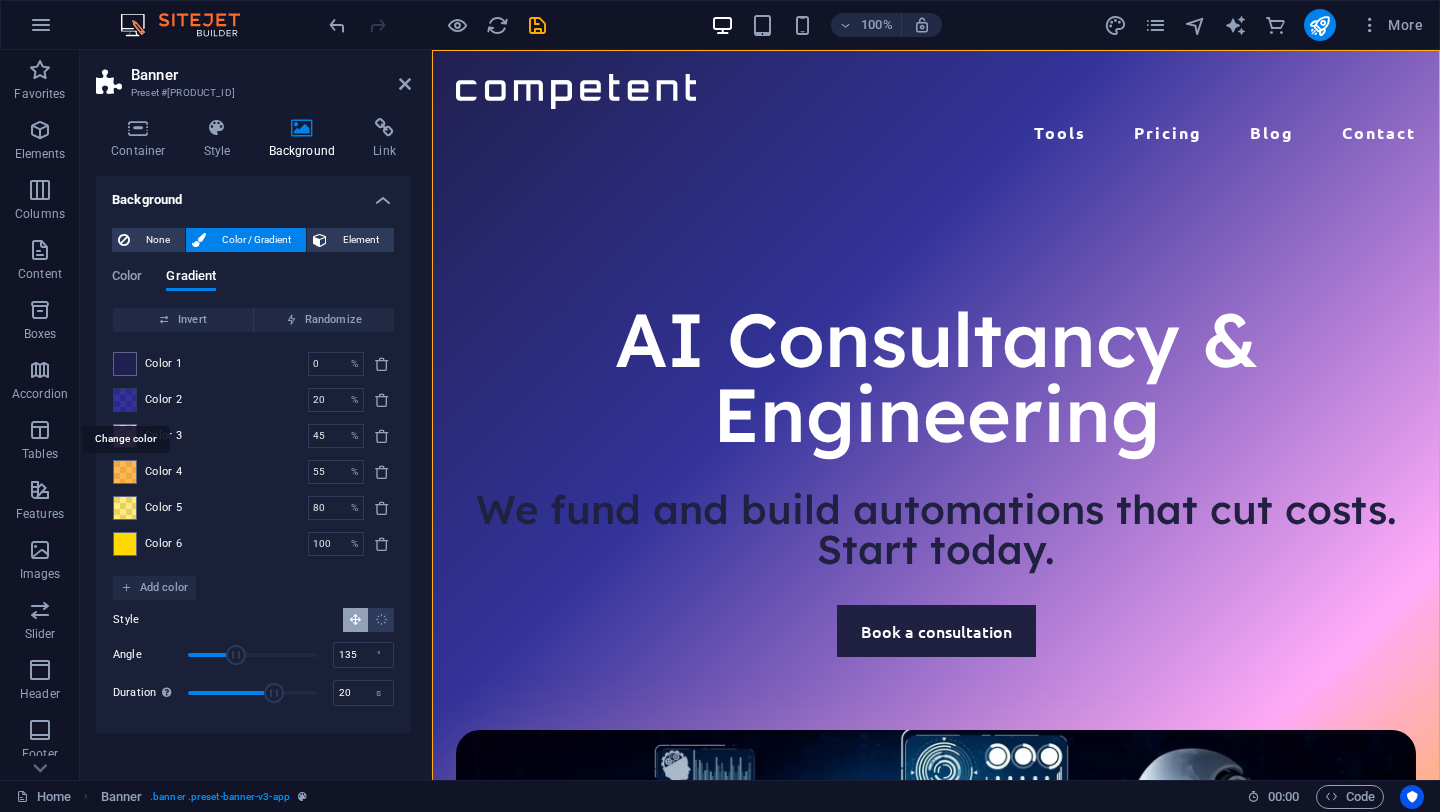 click at bounding box center [125, 400] 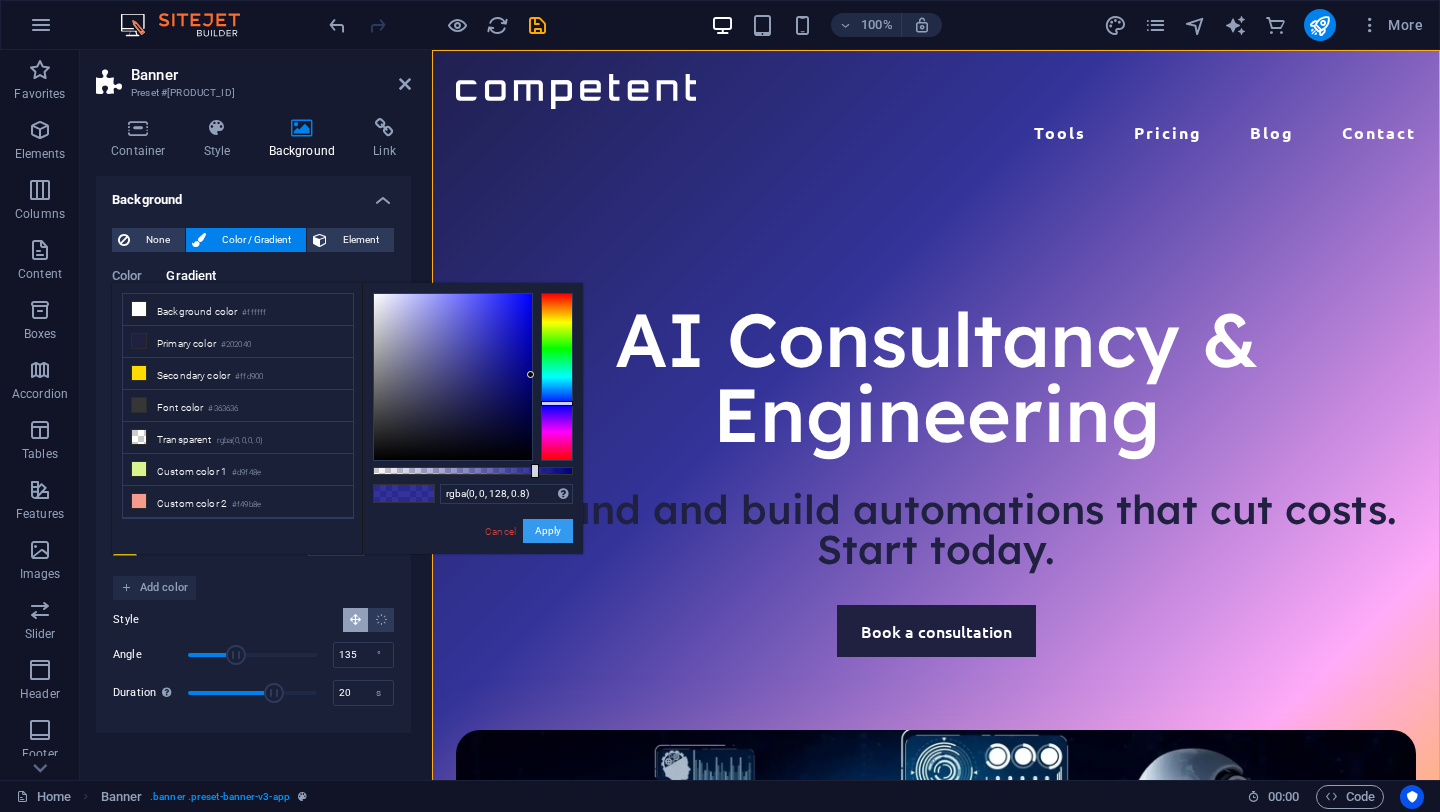click on "Apply" at bounding box center [548, 531] 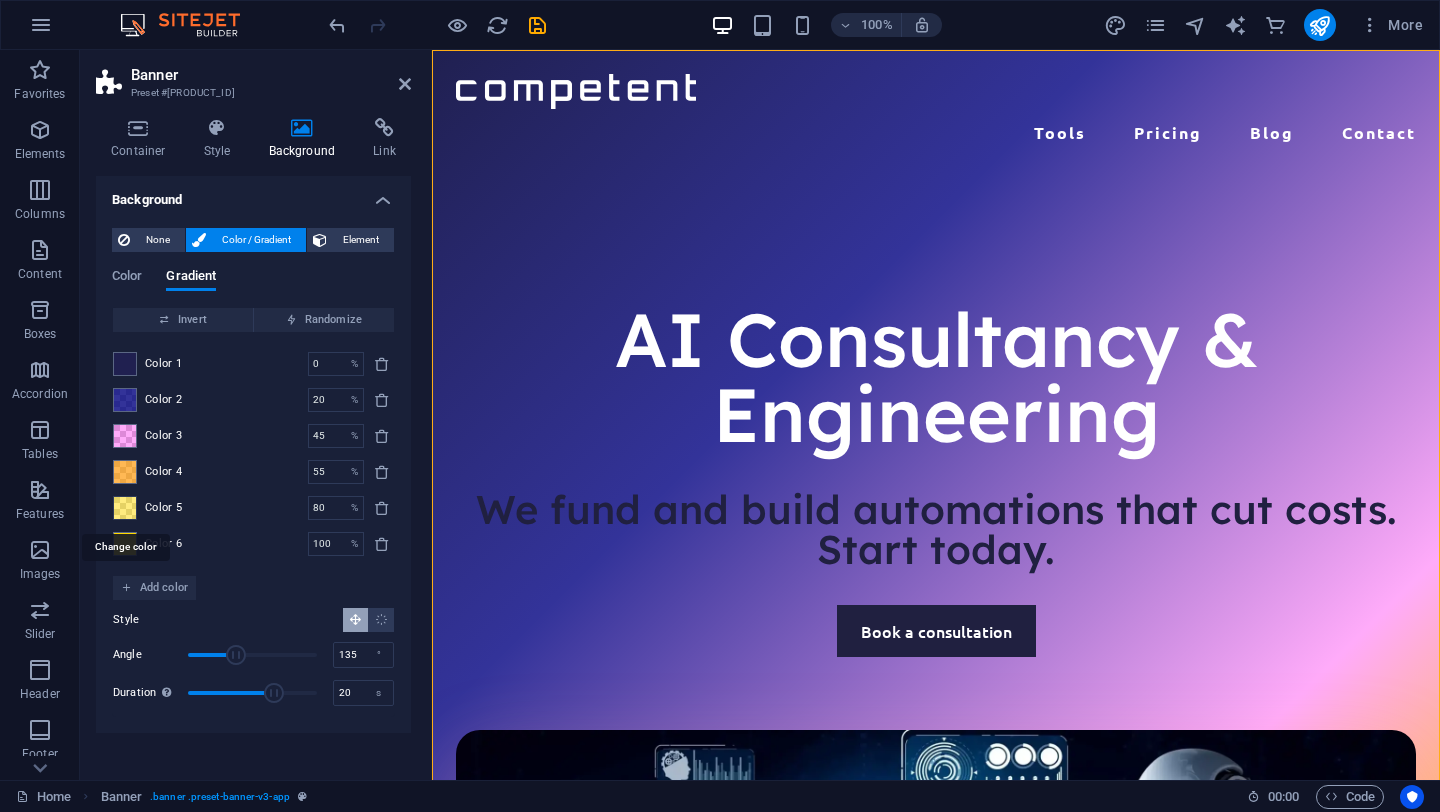 click at bounding box center (125, 508) 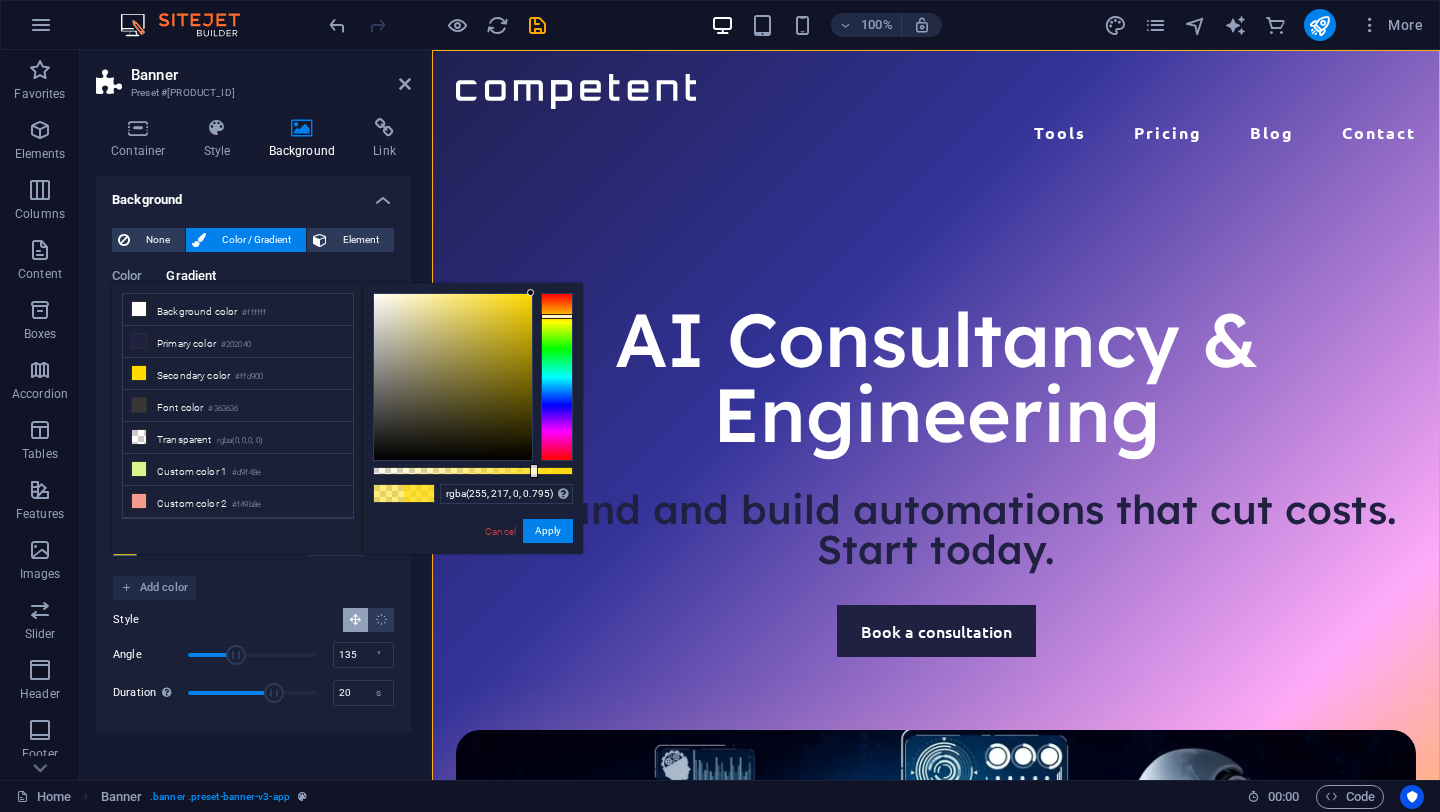 type on "rgba(255, 217, 0, 0.8)" 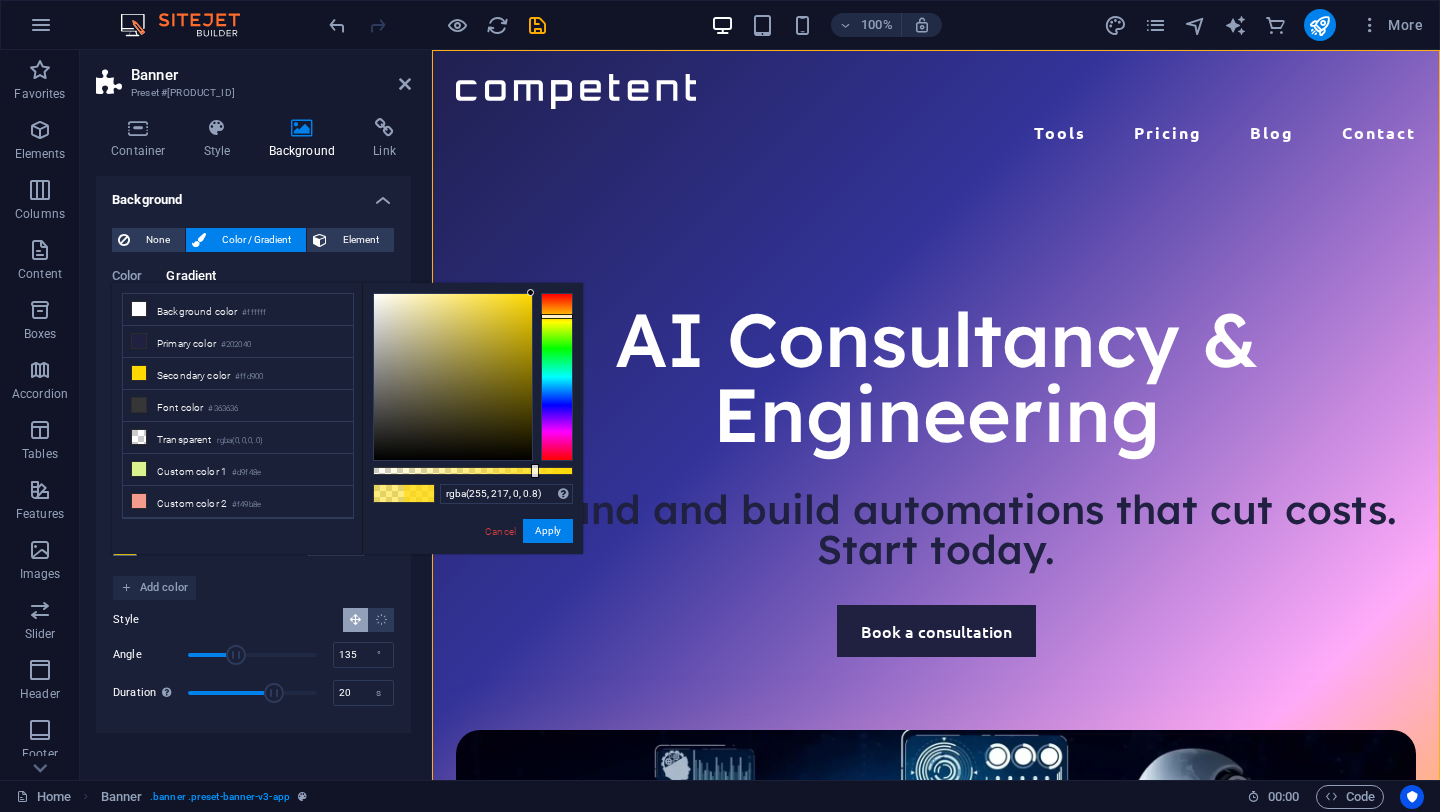 drag, startPoint x: 477, startPoint y: 472, endPoint x: 533, endPoint y: 471, distance: 56.008926 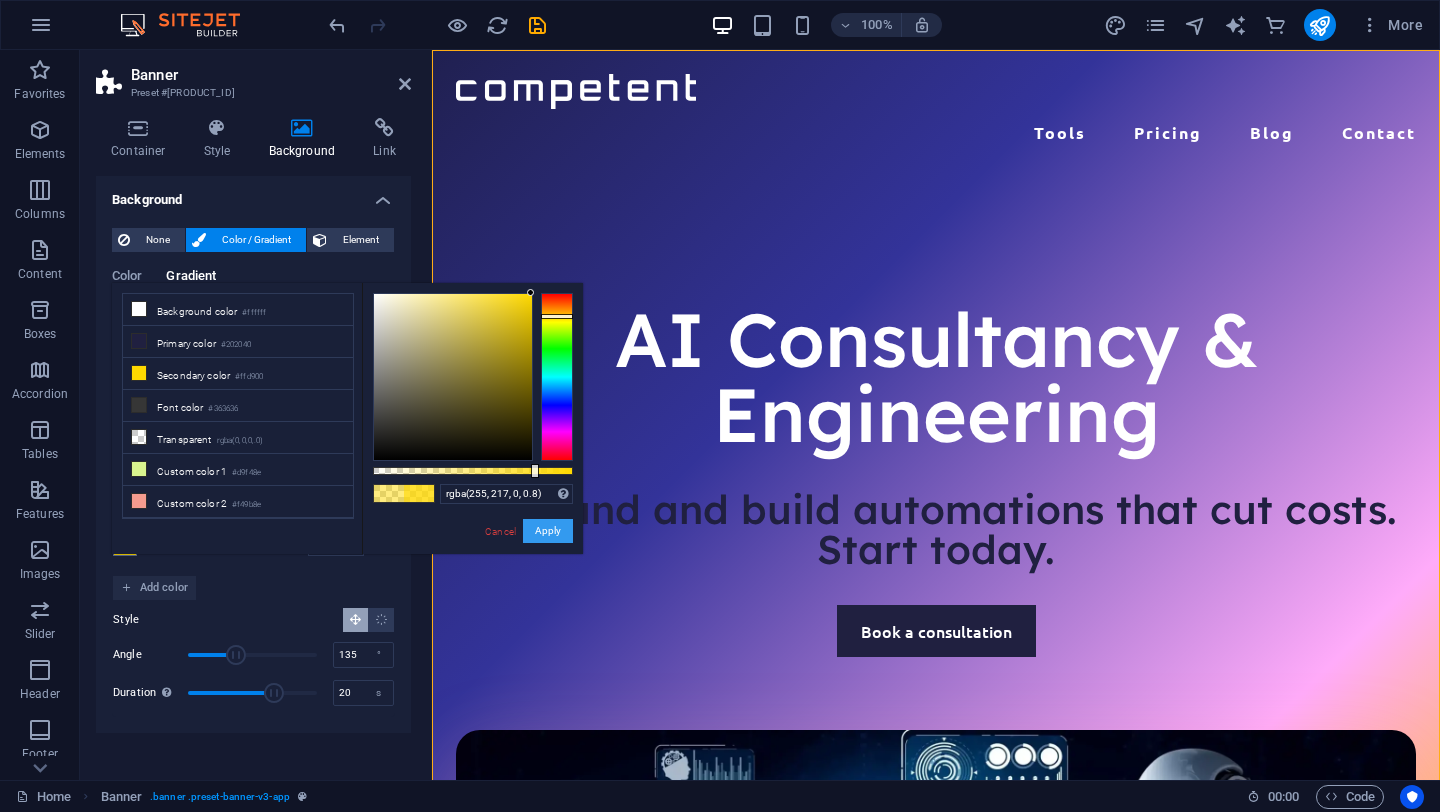 click on "Apply" at bounding box center (548, 531) 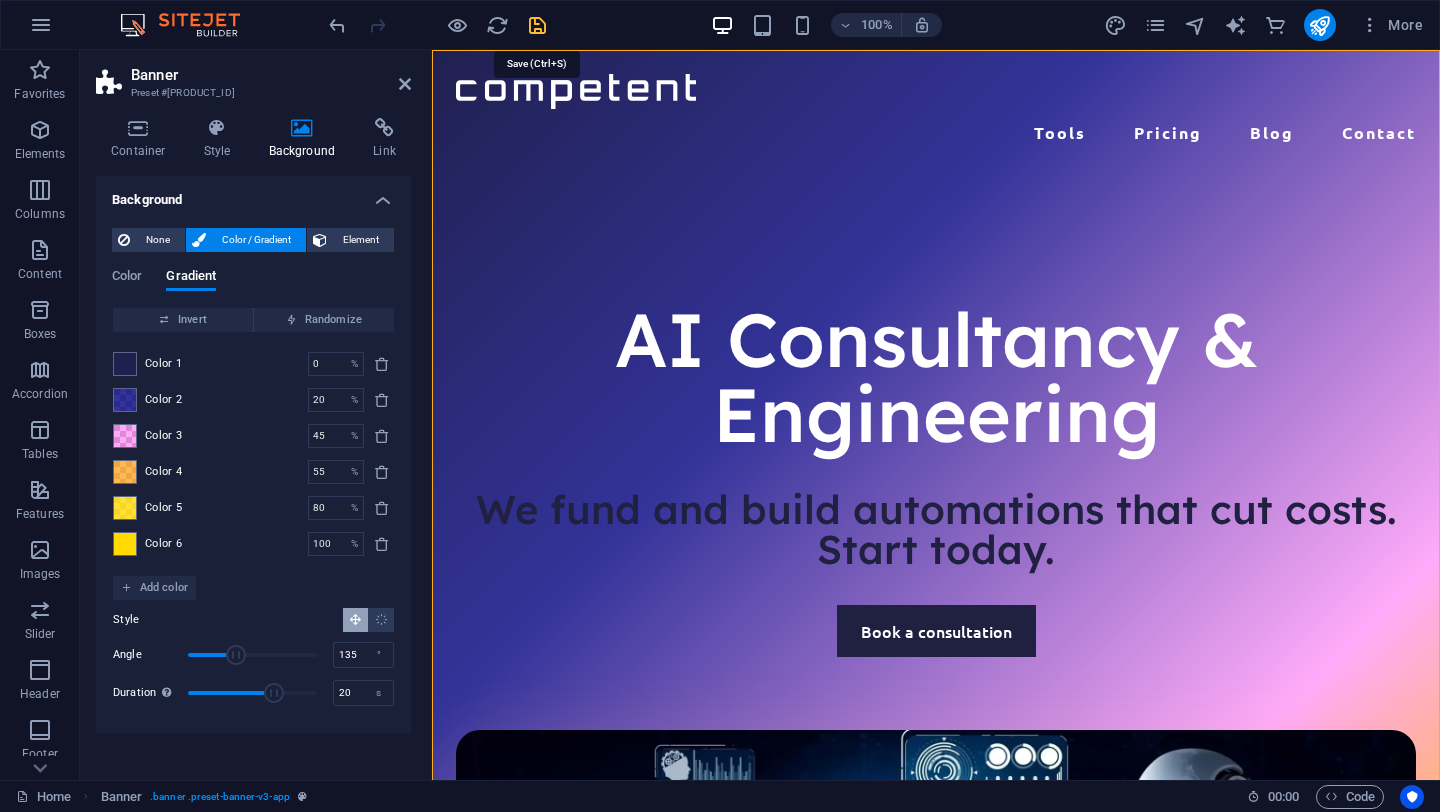 click at bounding box center [537, 25] 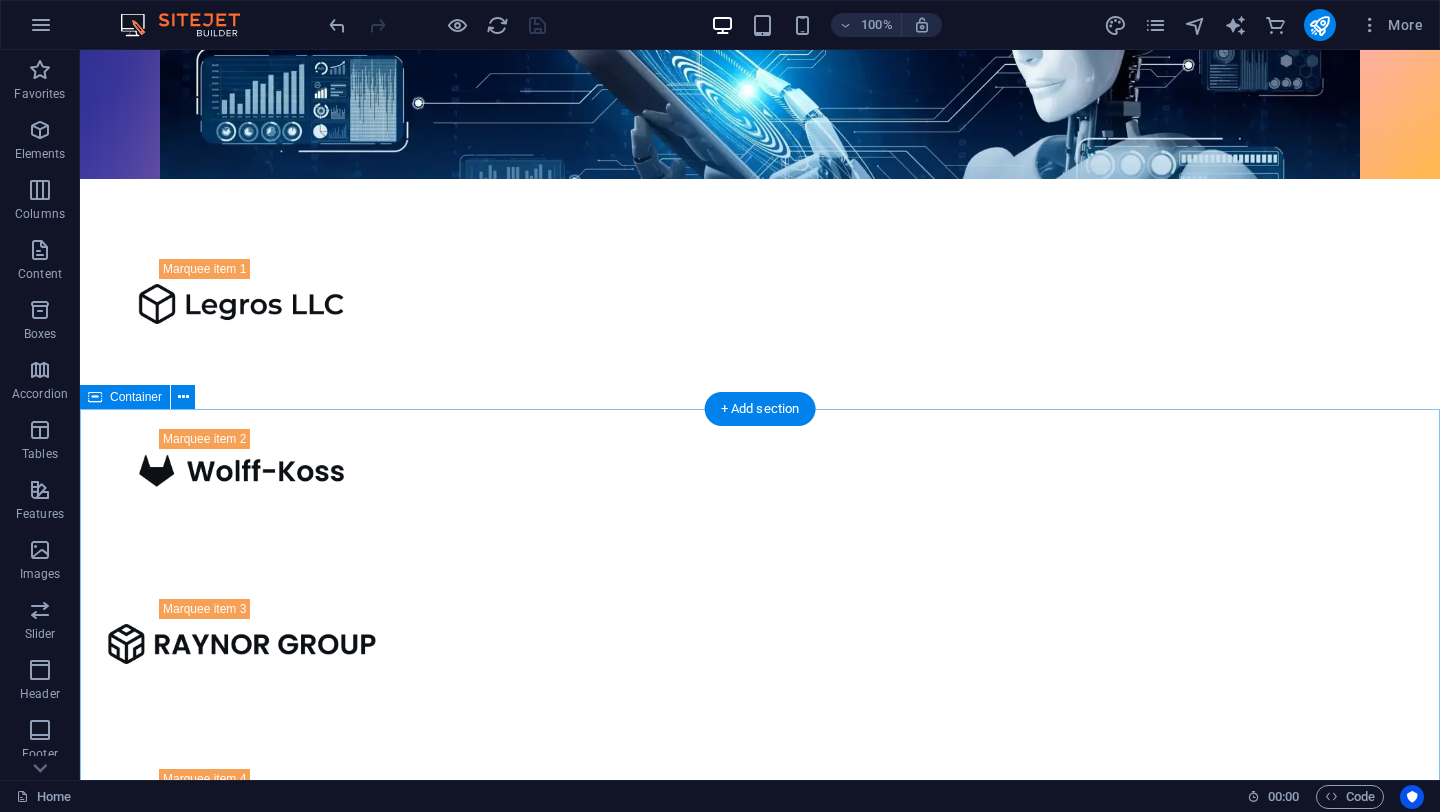 scroll, scrollTop: 0, scrollLeft: 0, axis: both 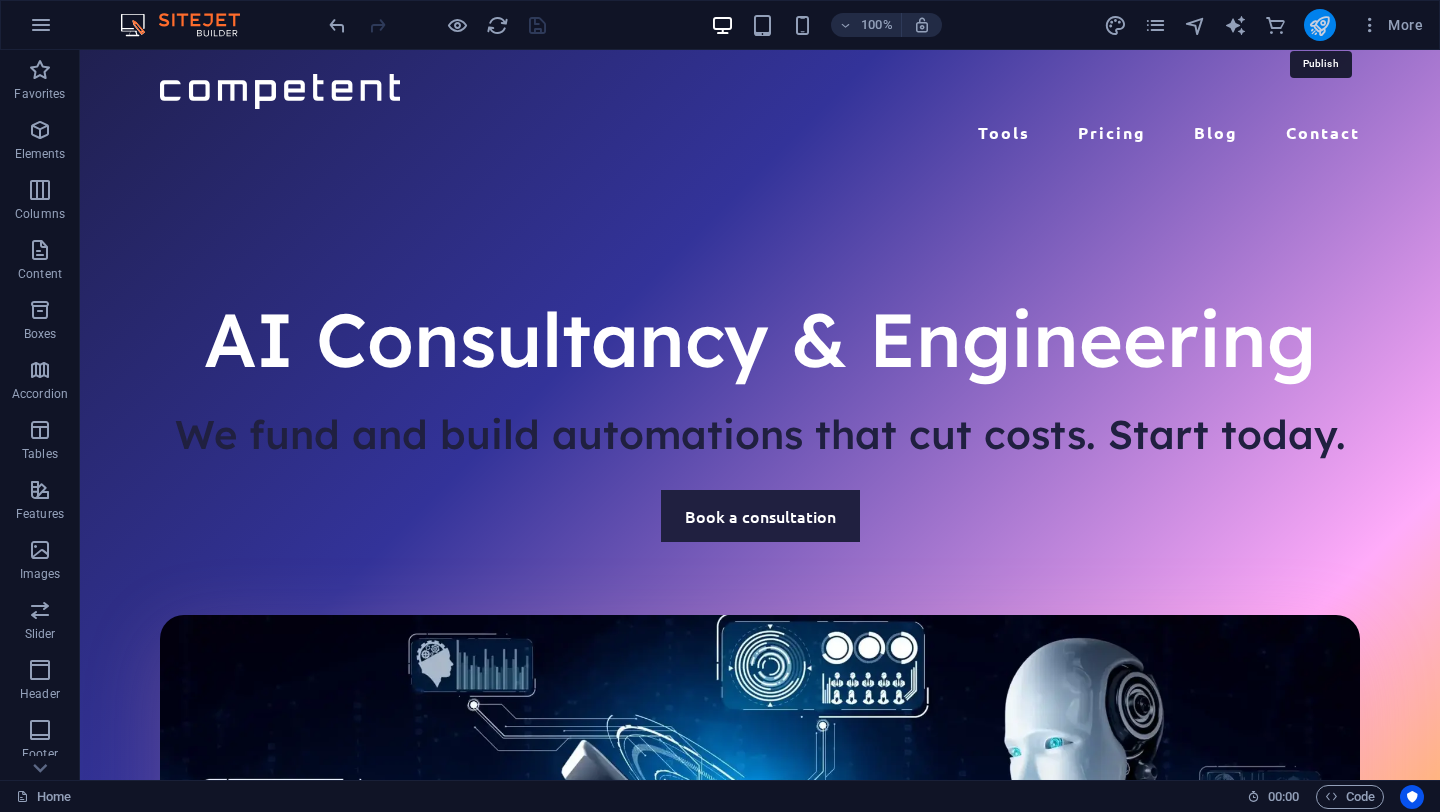 click at bounding box center [1319, 25] 